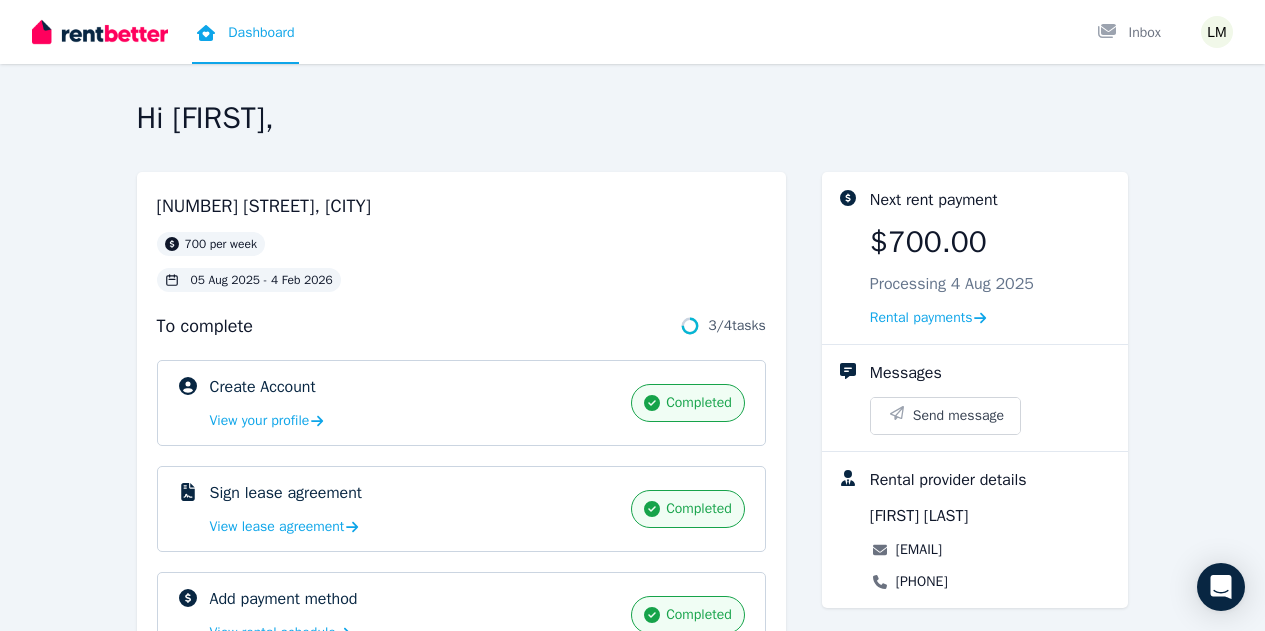 scroll, scrollTop: 231, scrollLeft: 0, axis: vertical 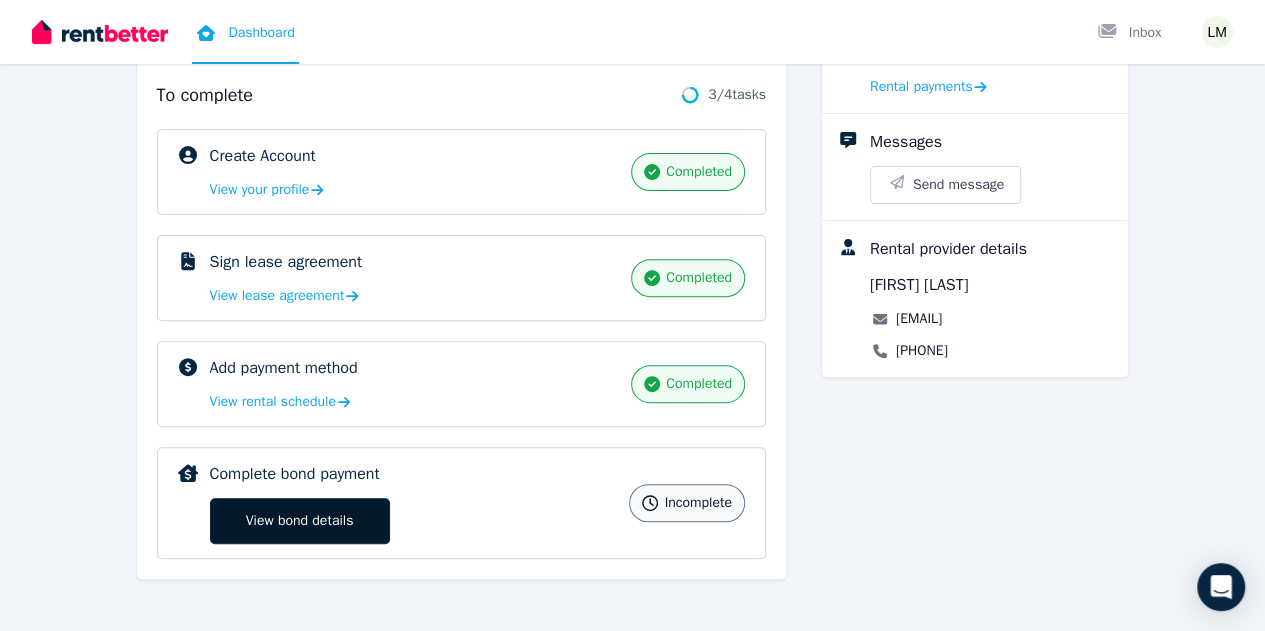 click on "View bond details" at bounding box center [300, 521] 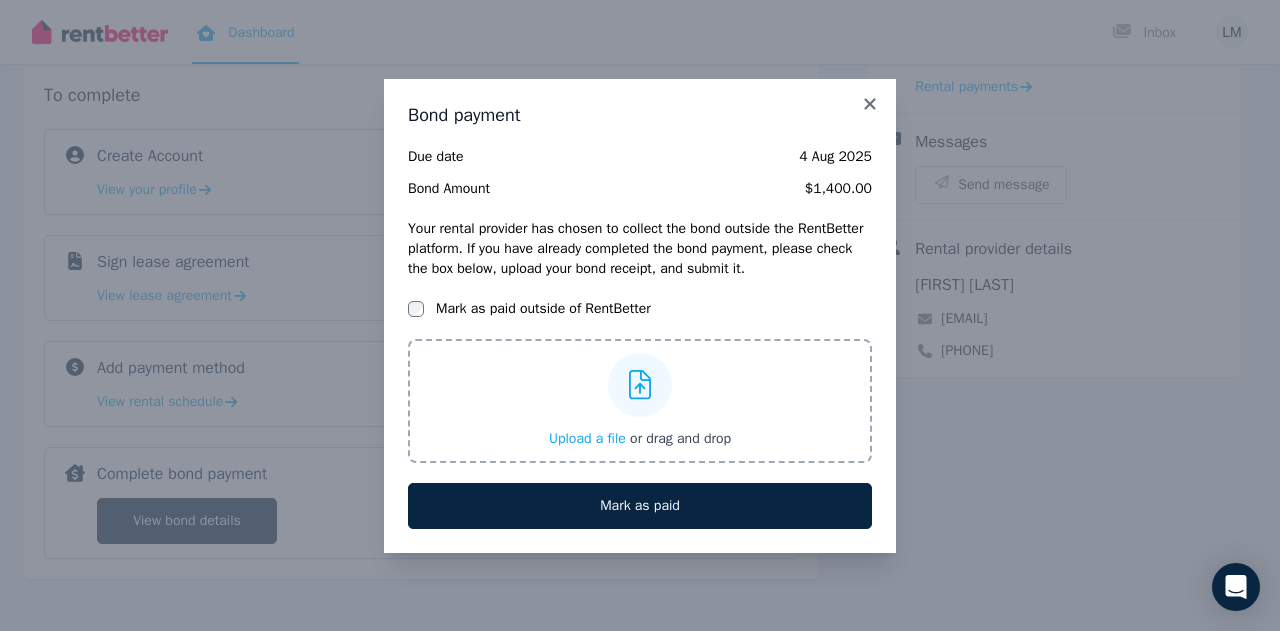 click at bounding box center (640, 385) 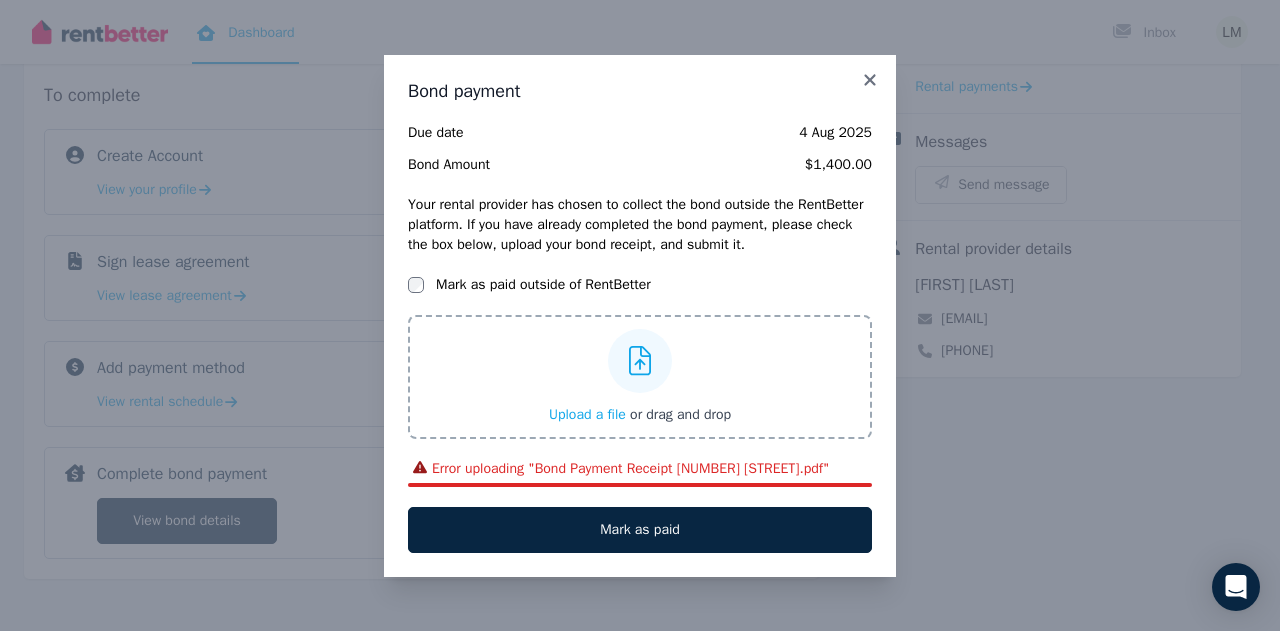 click on "Upload a file   or drag and drop" at bounding box center (640, 377) 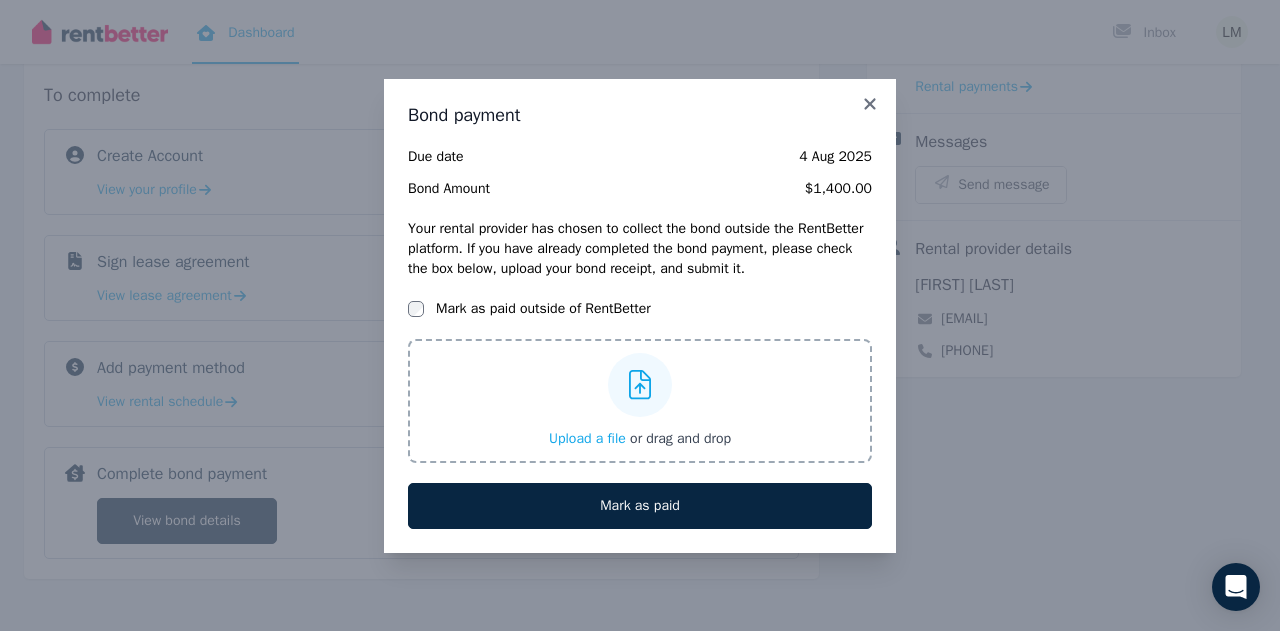 click at bounding box center [640, 385] 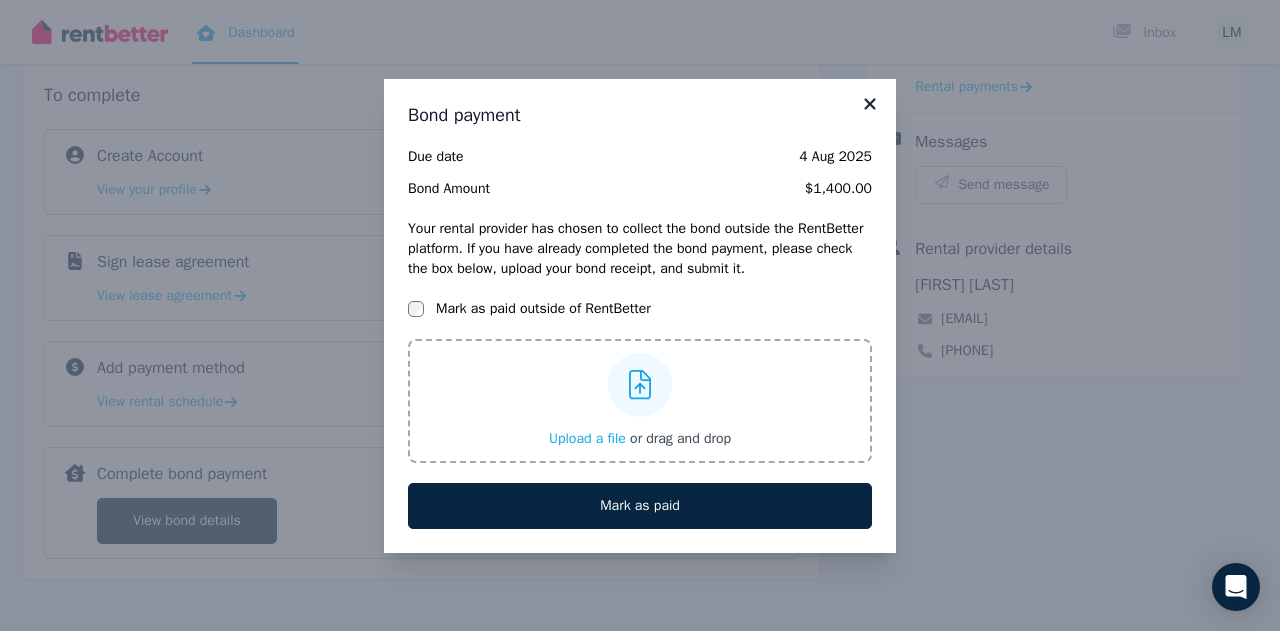 click 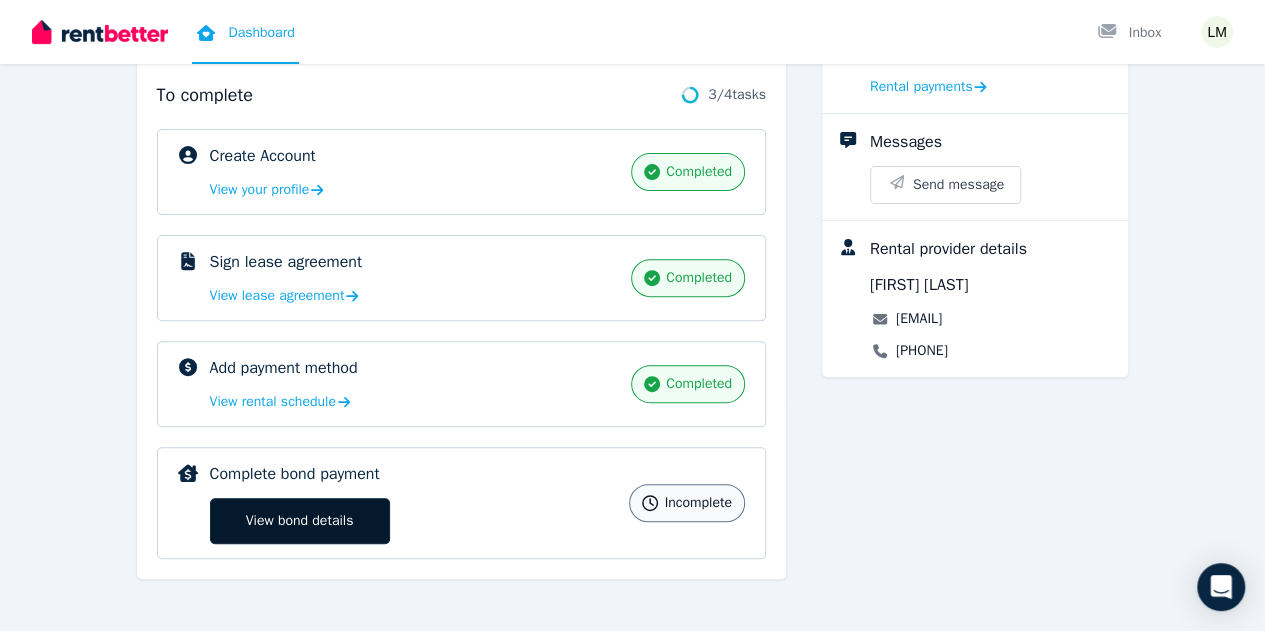 click on "View bond details" at bounding box center [300, 521] 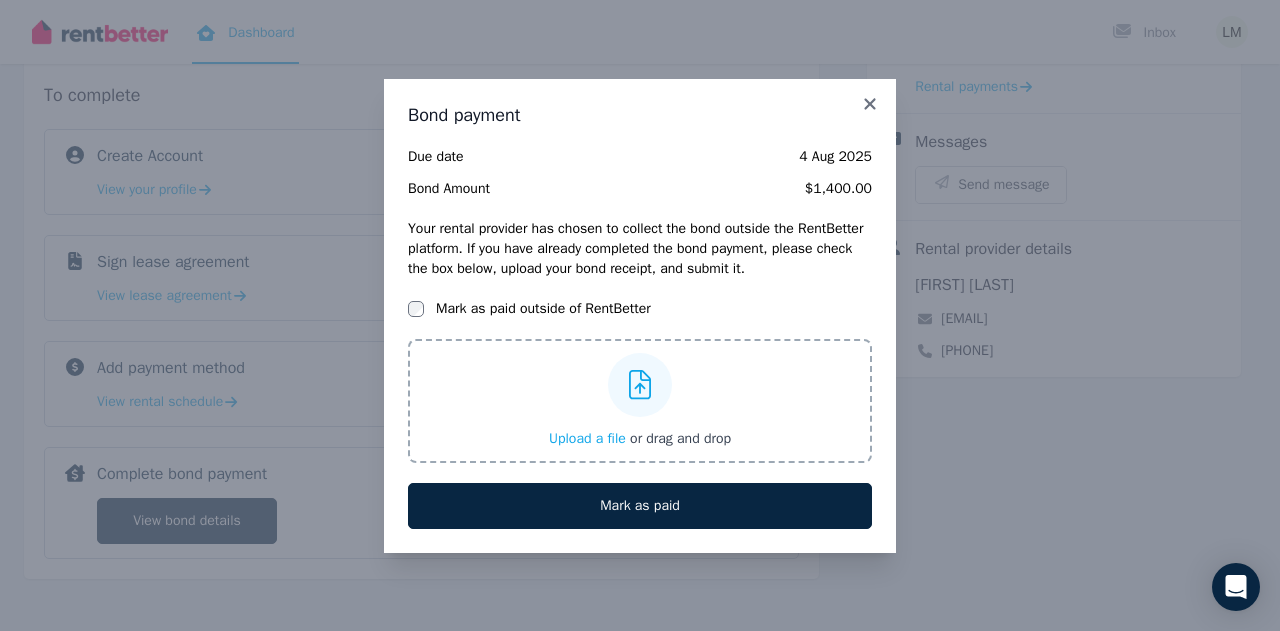 click at bounding box center [640, 385] 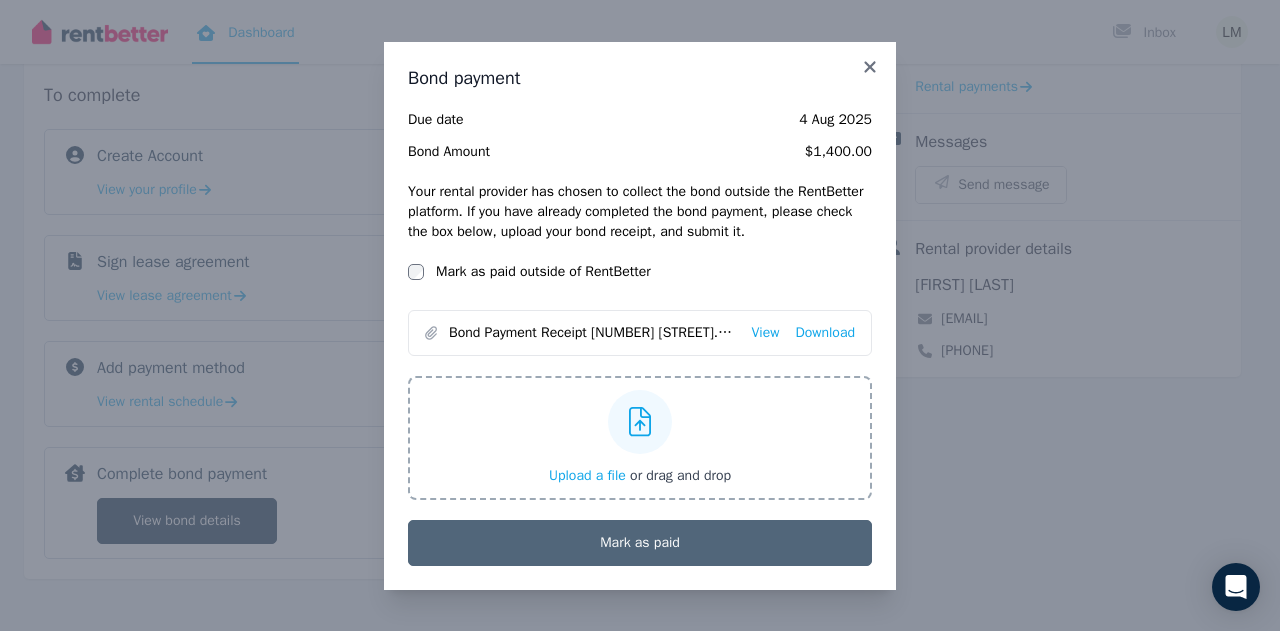 click on "Mark as paid" at bounding box center (640, 543) 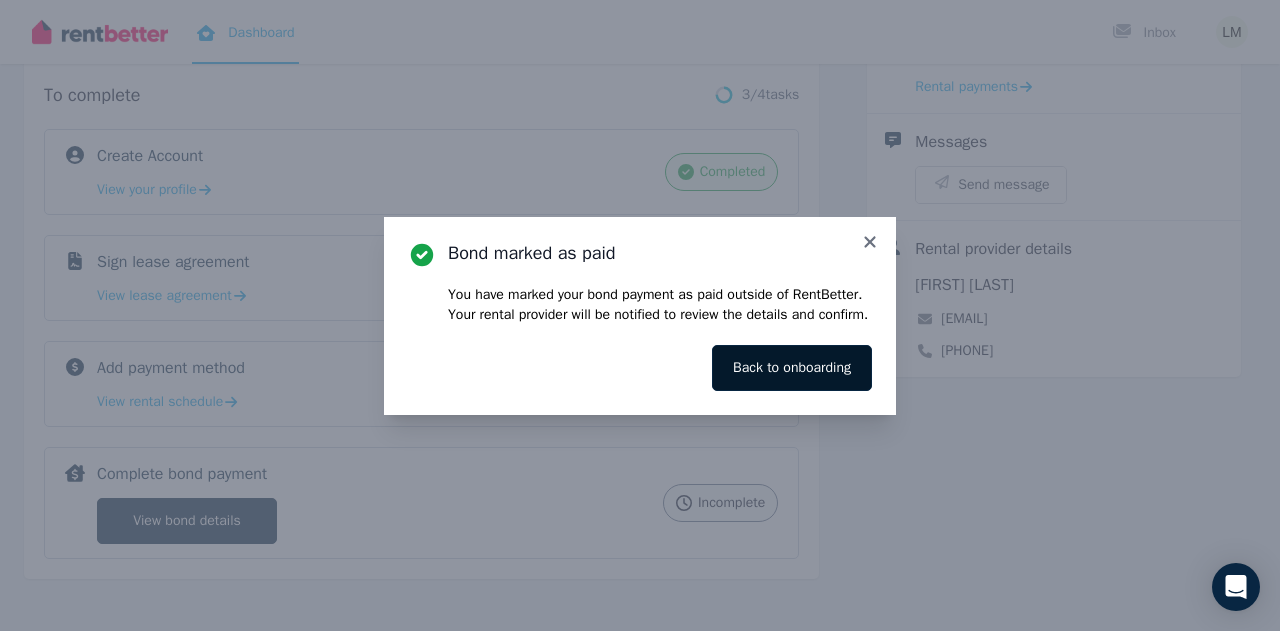 click on "Back to onboarding" at bounding box center [792, 368] 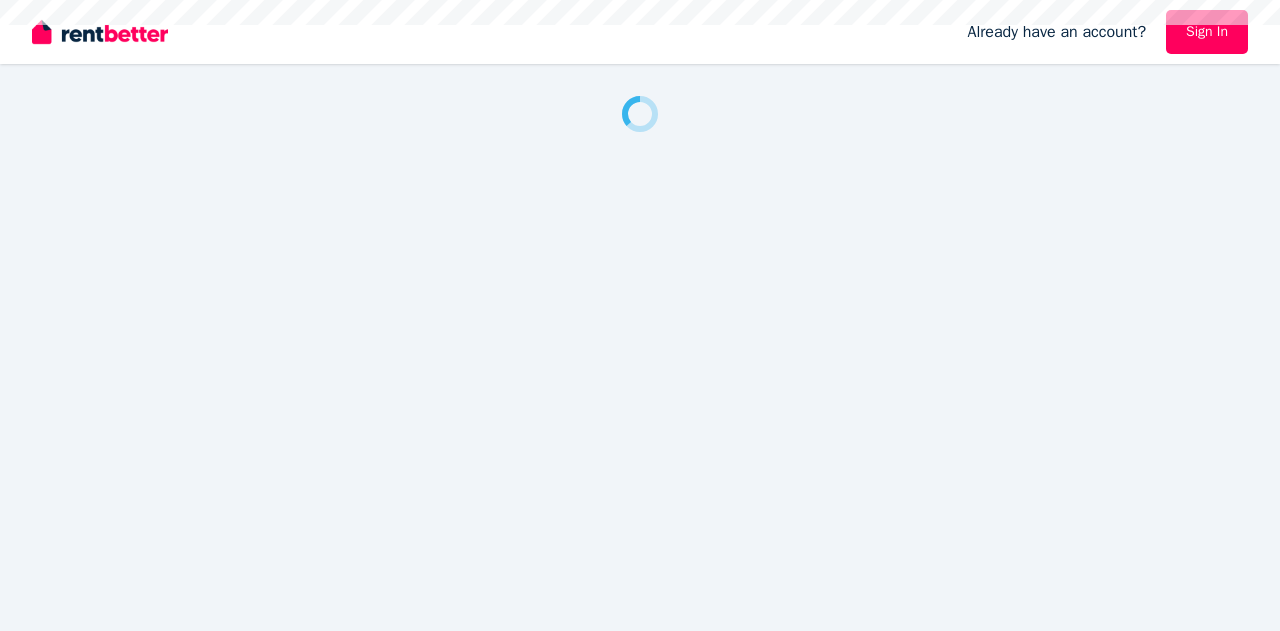 scroll, scrollTop: 0, scrollLeft: 0, axis: both 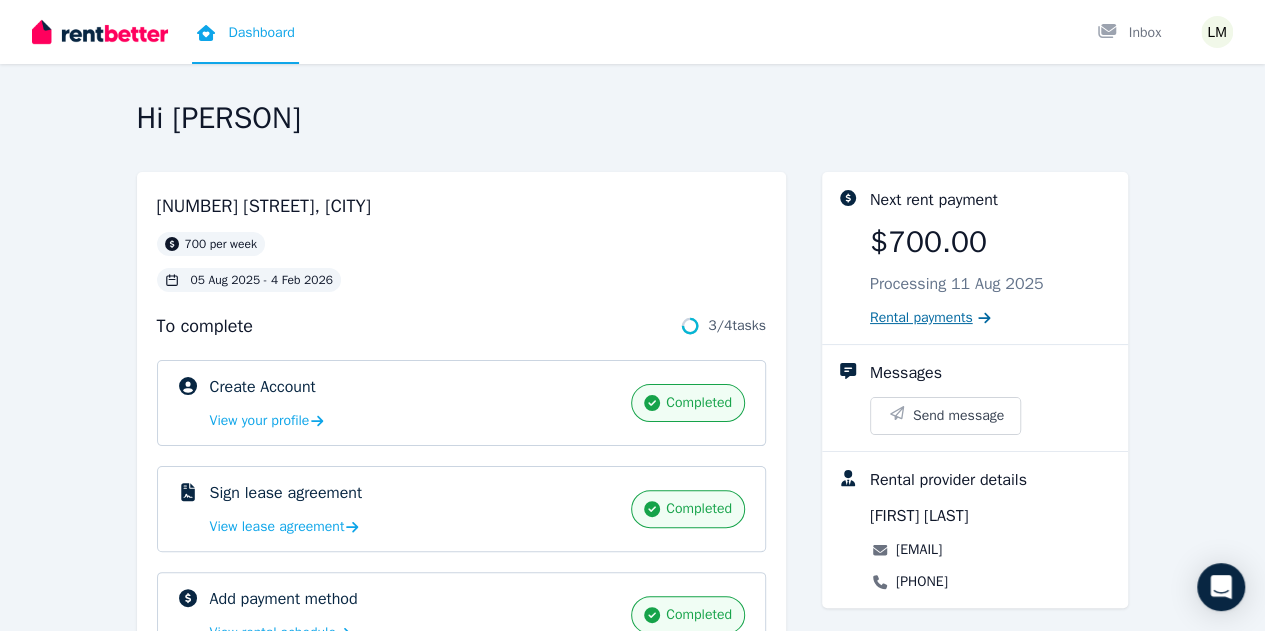 click on "Rental payments" at bounding box center (921, 318) 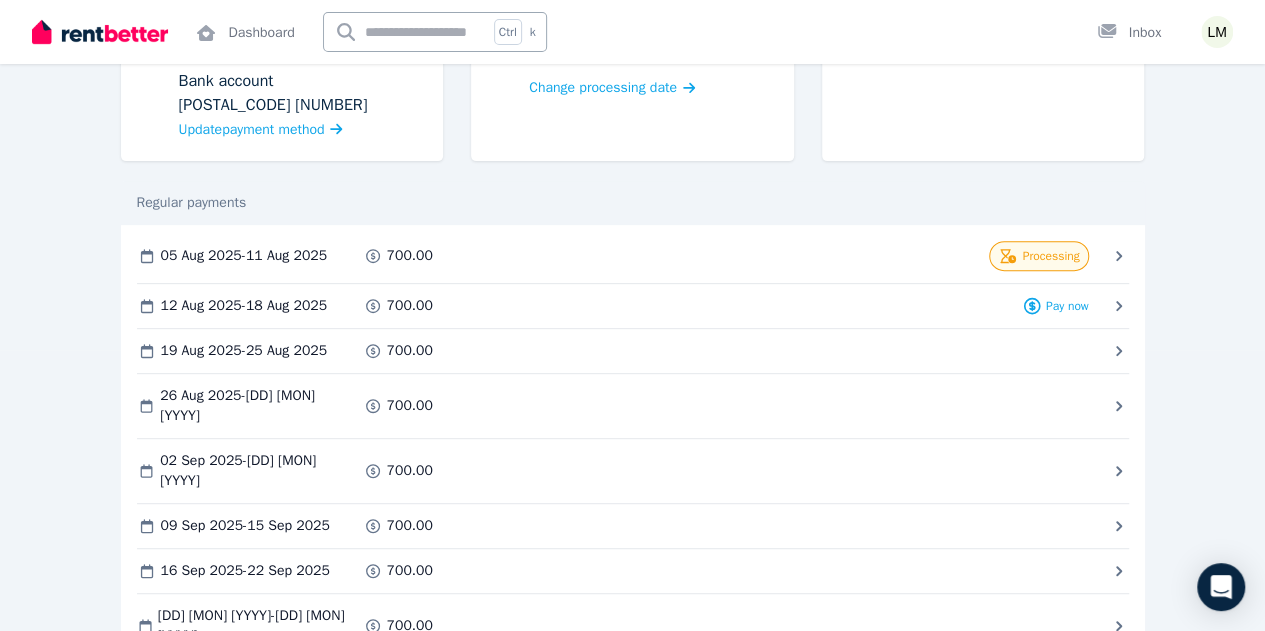 scroll, scrollTop: 285, scrollLeft: 0, axis: vertical 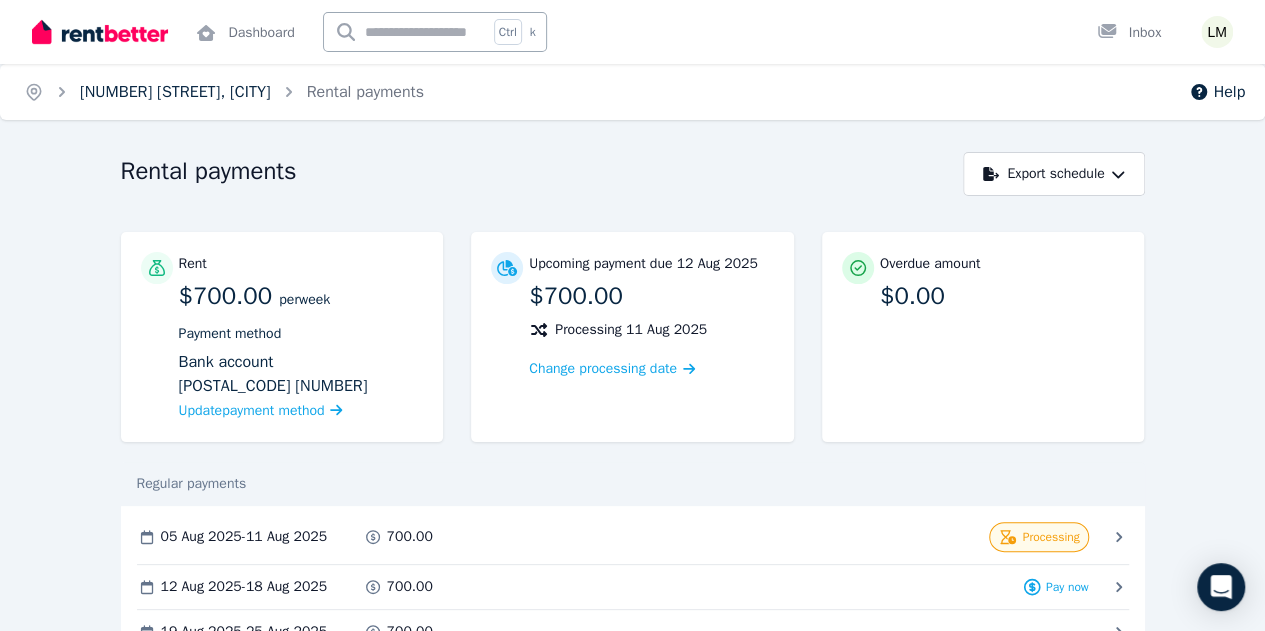 click on "[NUMBER] [STREET], [CITY]" at bounding box center (175, 92) 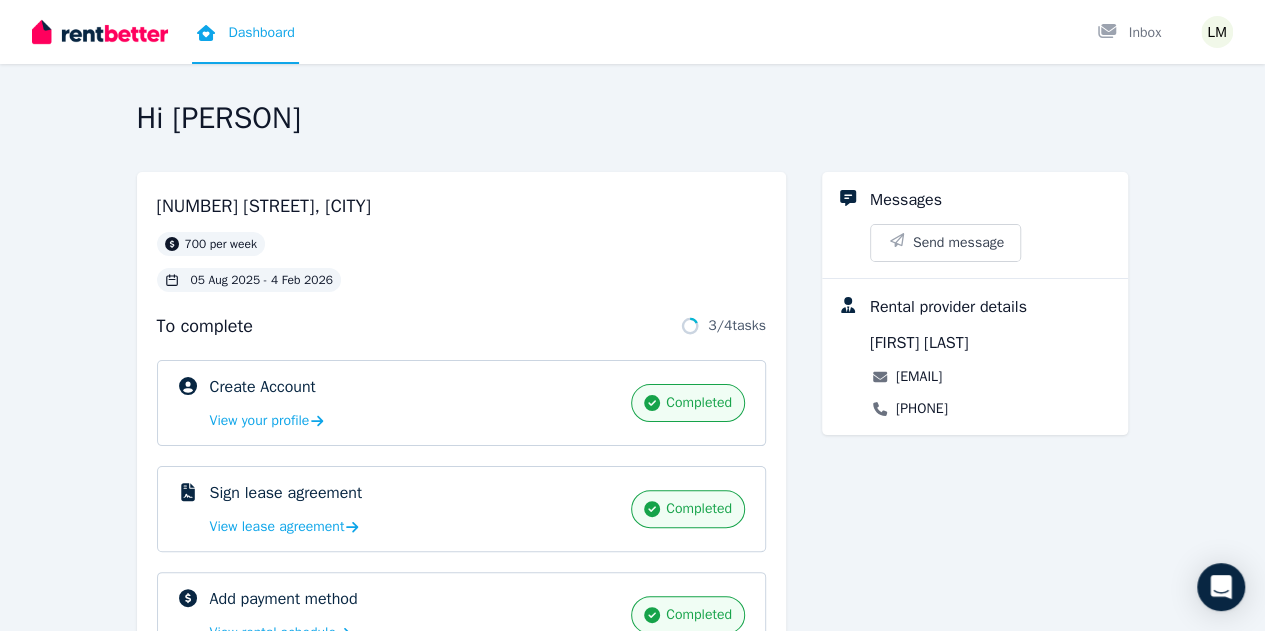 scroll, scrollTop: 206, scrollLeft: 0, axis: vertical 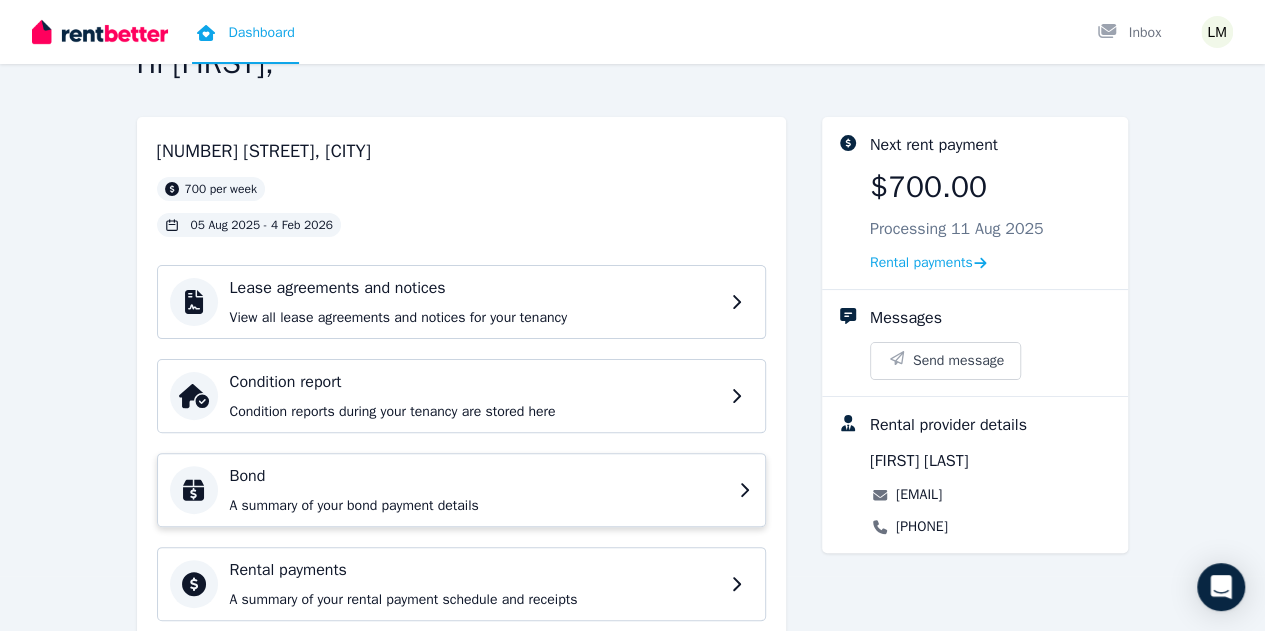click on "A summary of your bond payment details" at bounding box center [478, 506] 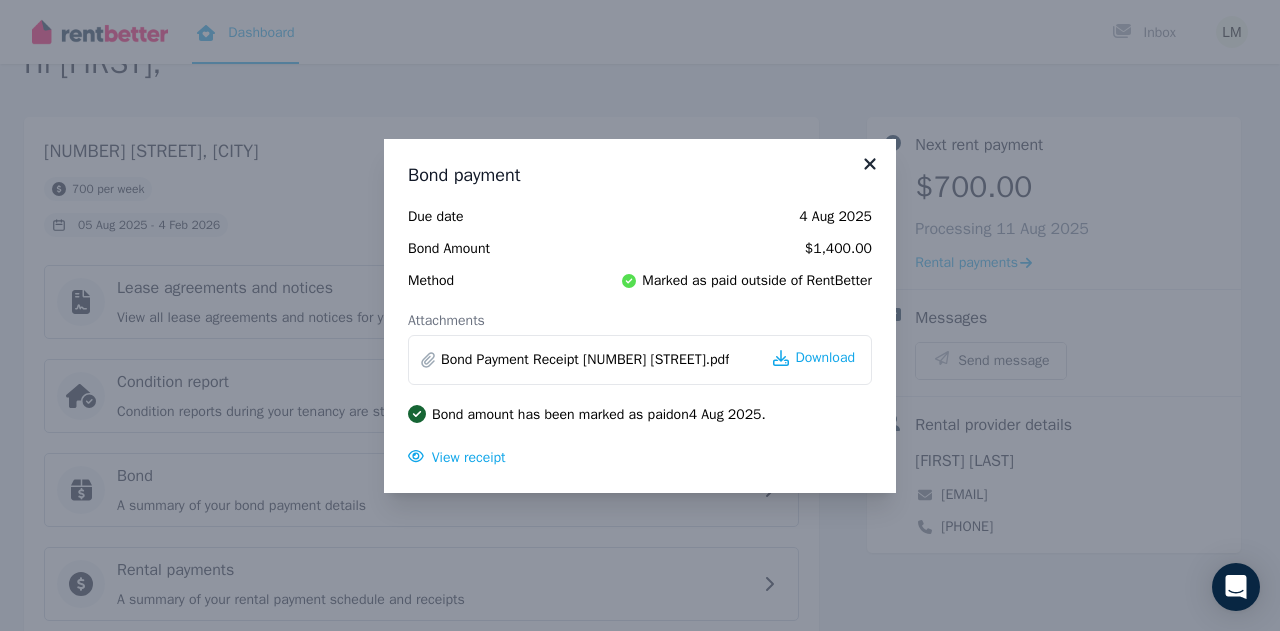 click 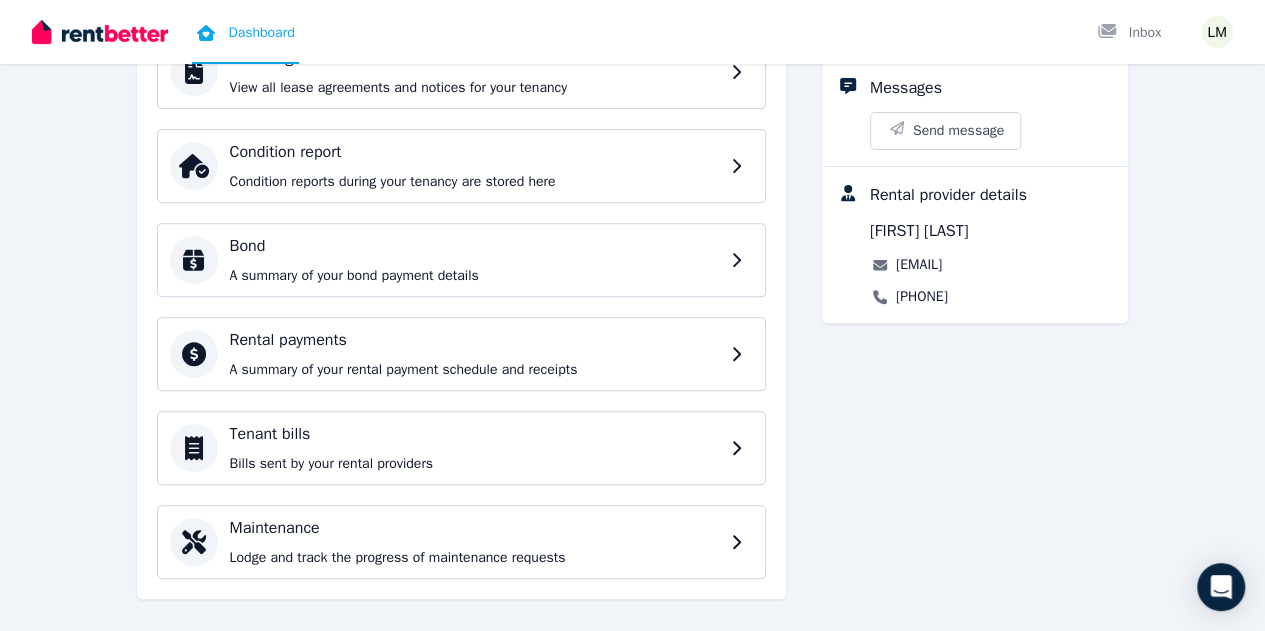 scroll, scrollTop: 304, scrollLeft: 0, axis: vertical 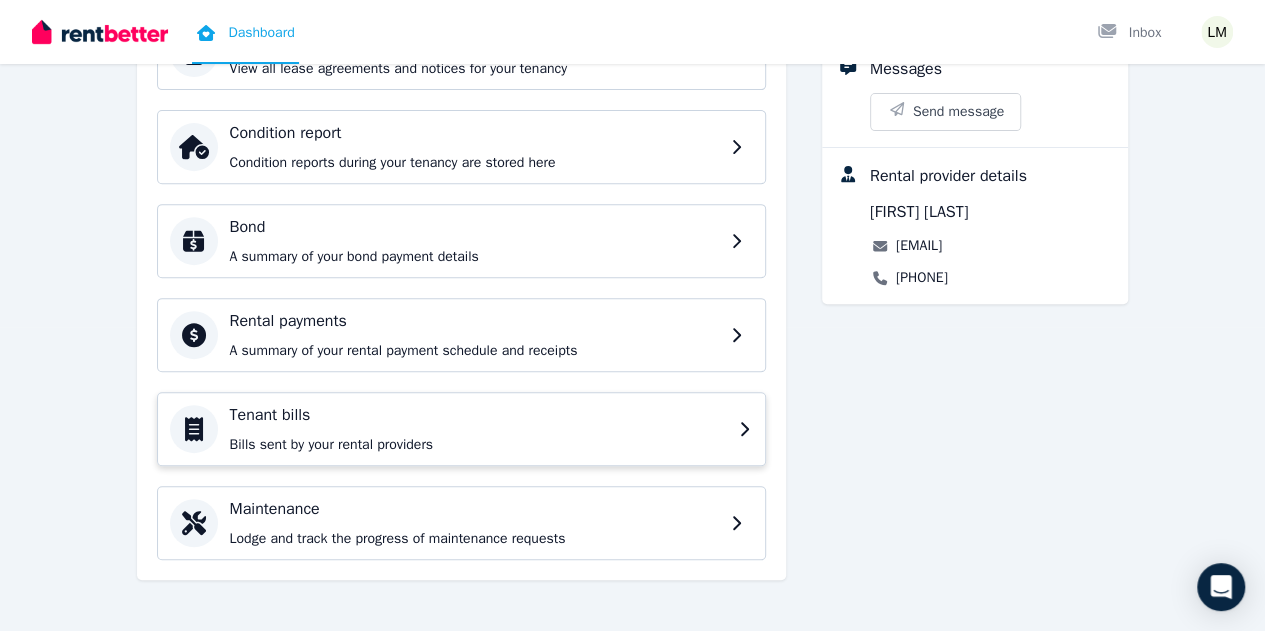 click on "Tenant bills Bills sent by your rental providers" at bounding box center [478, 429] 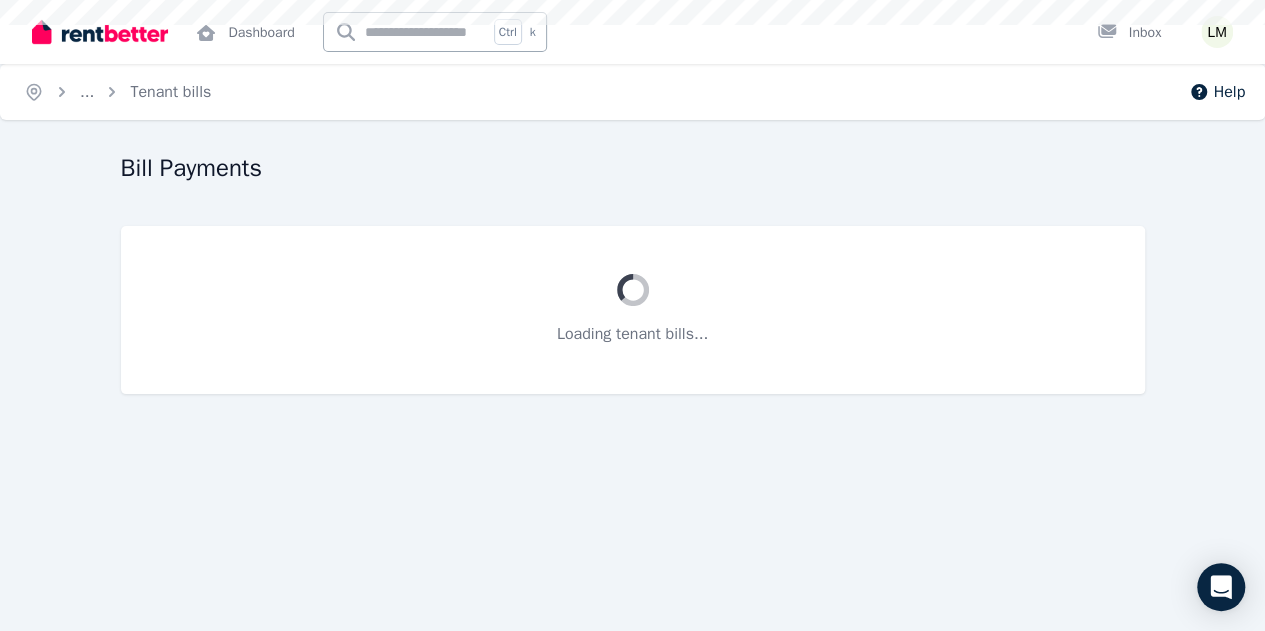 scroll, scrollTop: 0, scrollLeft: 0, axis: both 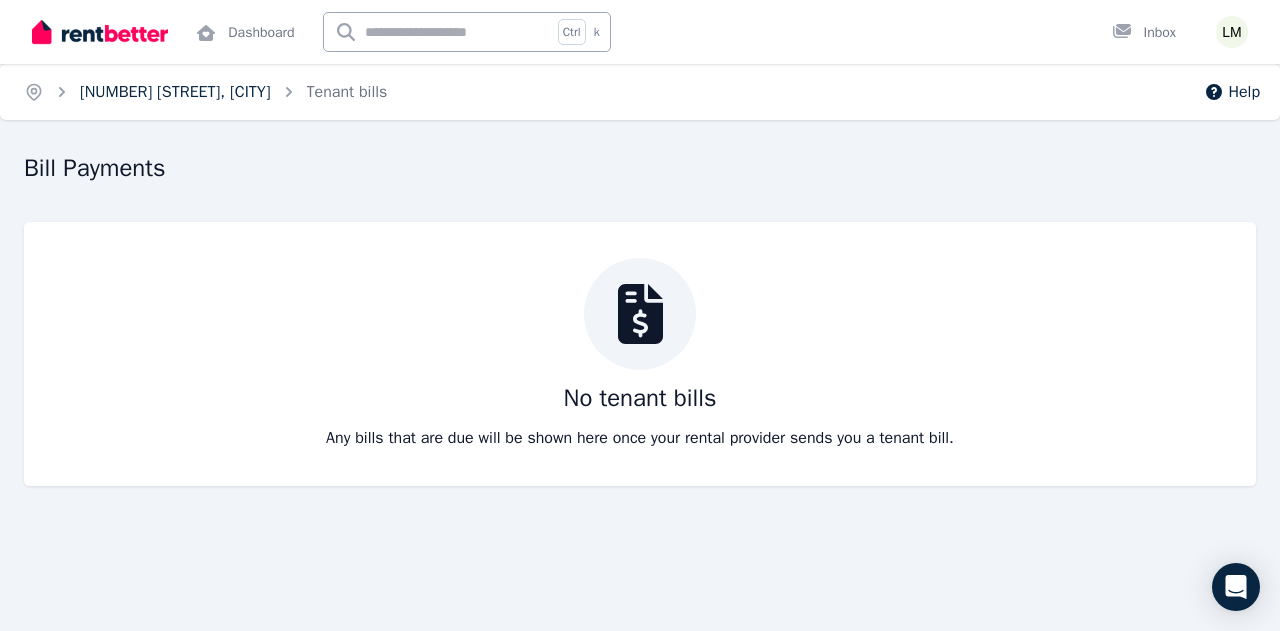 click on "[NUMBER] [STREET], [CITY]" at bounding box center [175, 92] 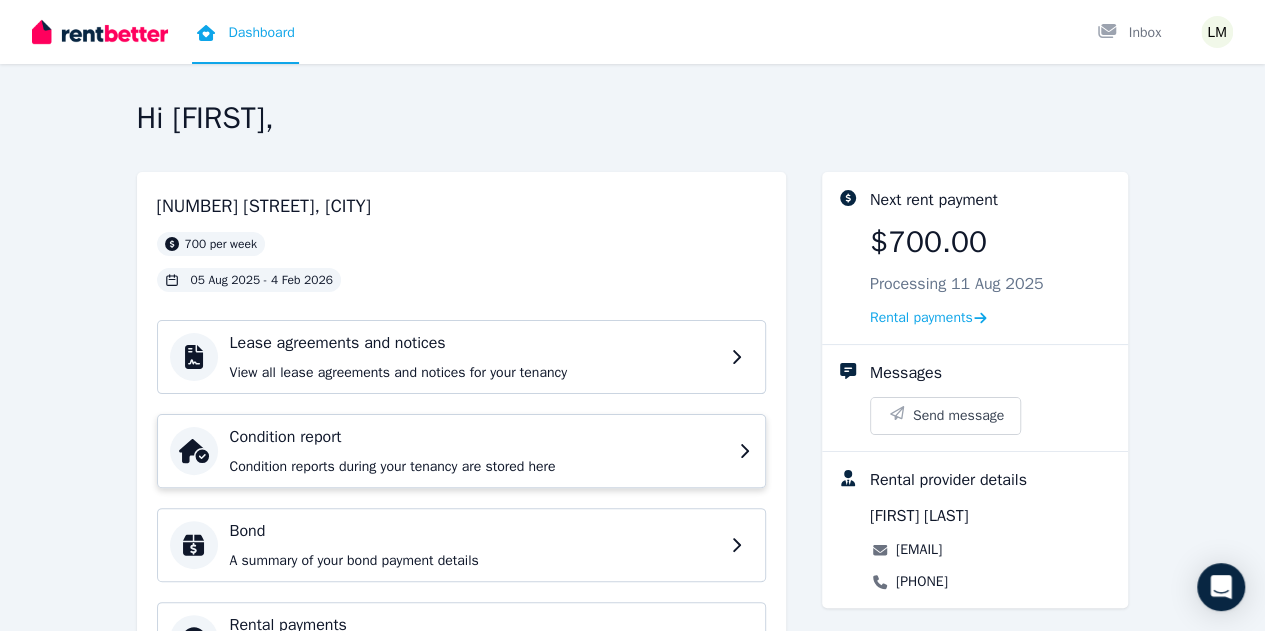 click on "Condition report" at bounding box center (478, 437) 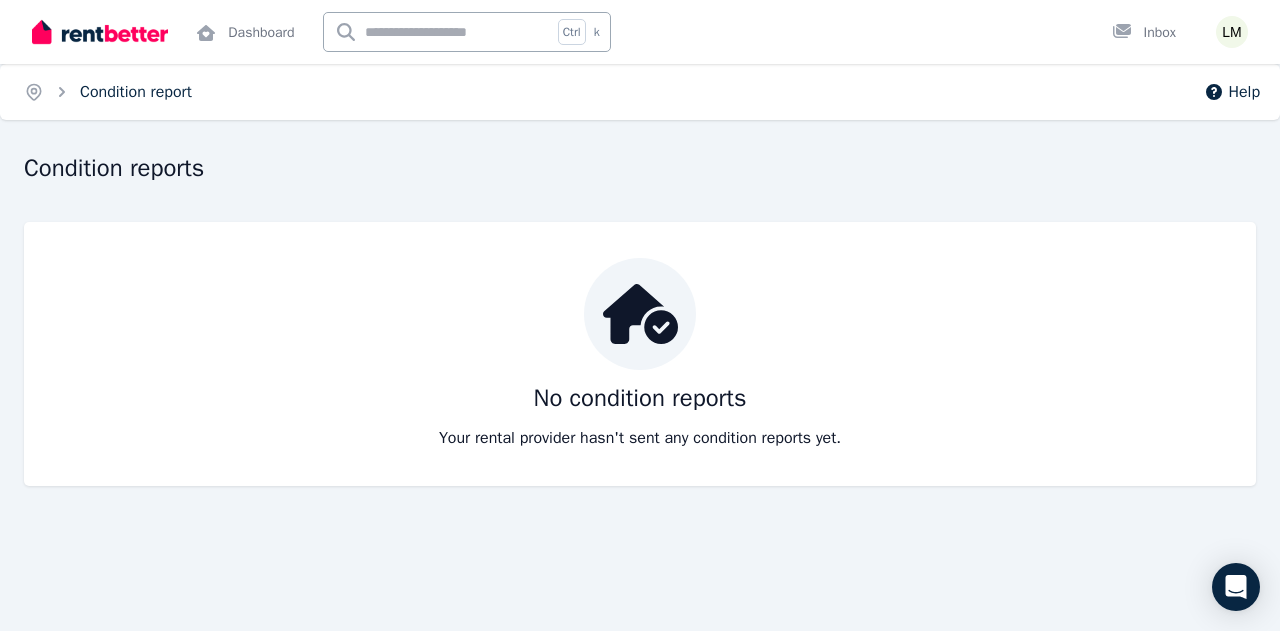 click on "Condition report" at bounding box center [136, 92] 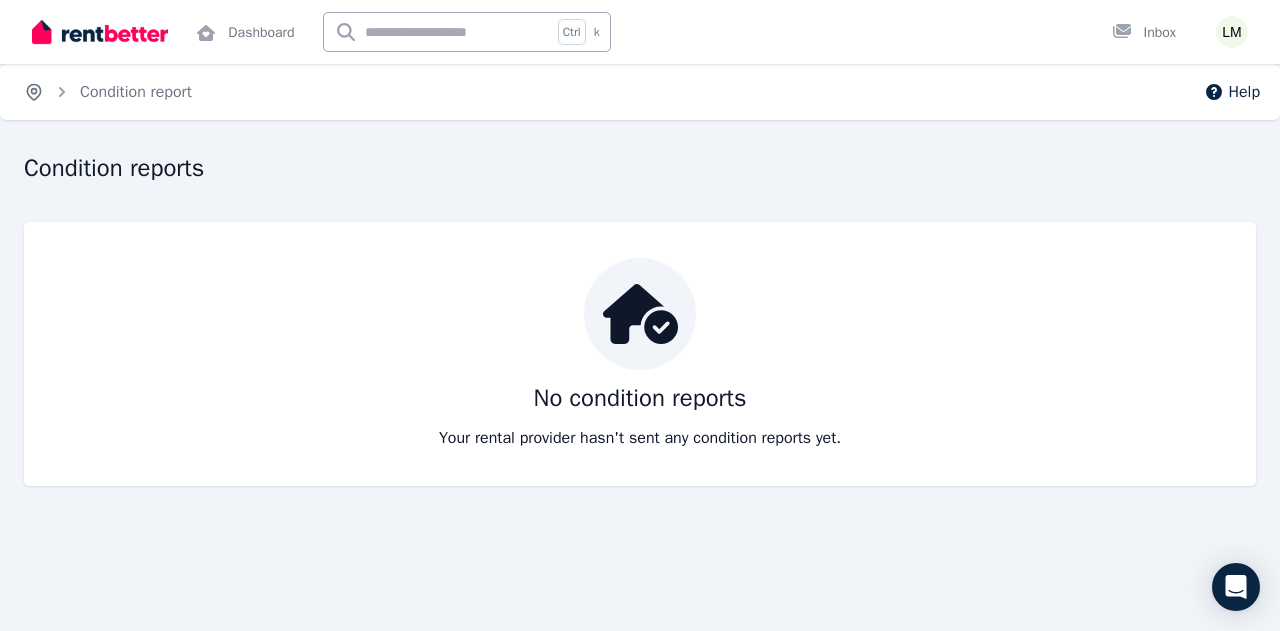 click 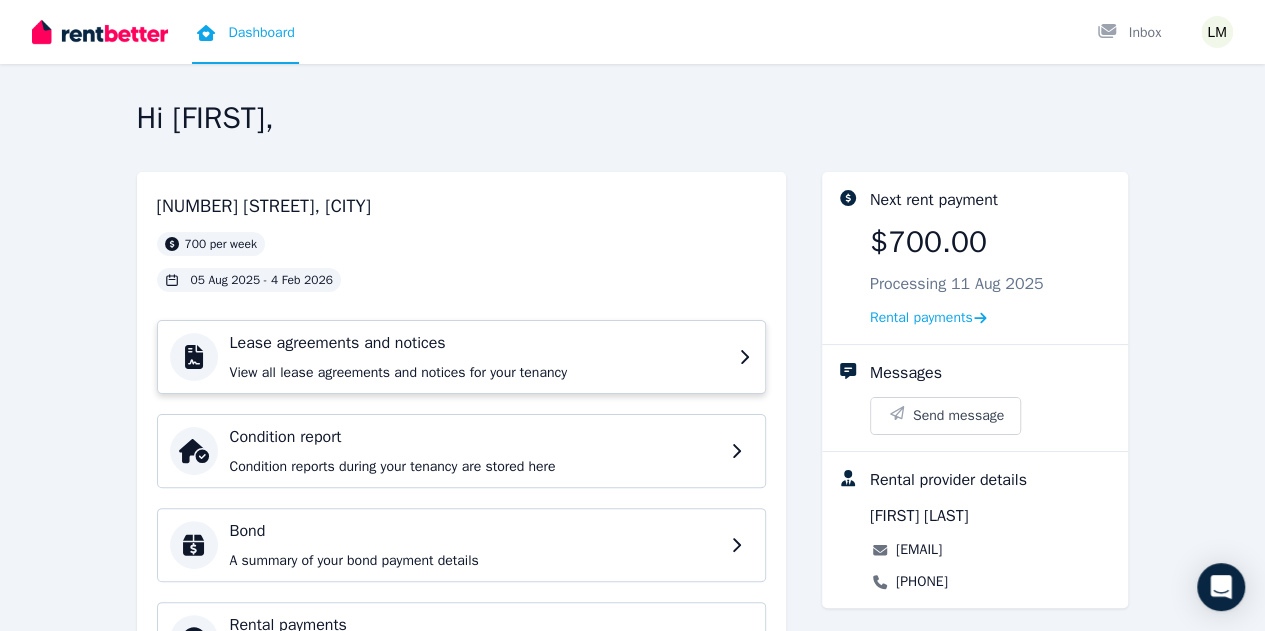 click on "Lease agreements and notices View all lease agreements and notices for your tenancy" at bounding box center (478, 357) 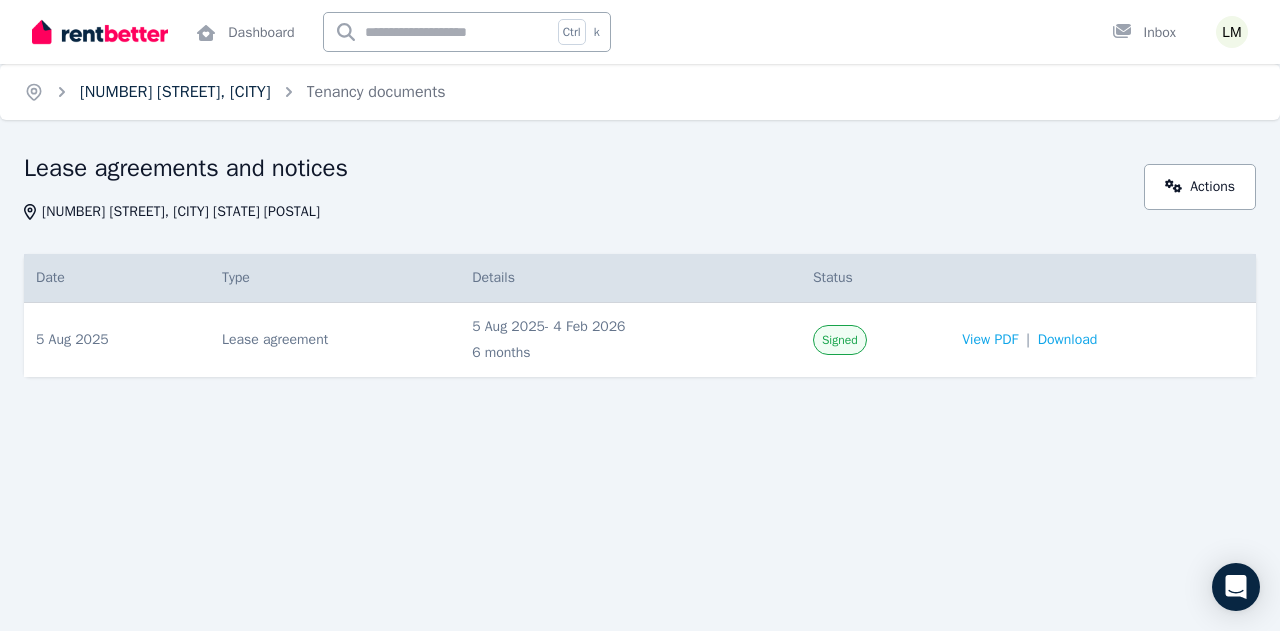 click on "[NUMBER] [STREET], [CITY]" at bounding box center [175, 92] 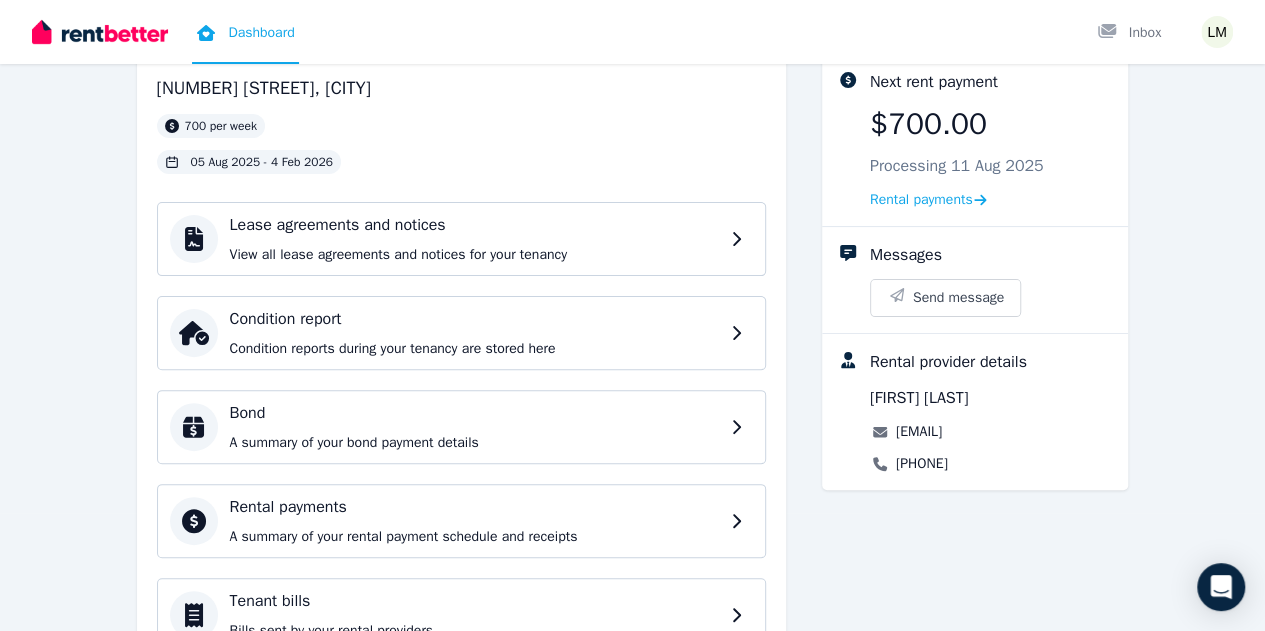 scroll, scrollTop: 140, scrollLeft: 0, axis: vertical 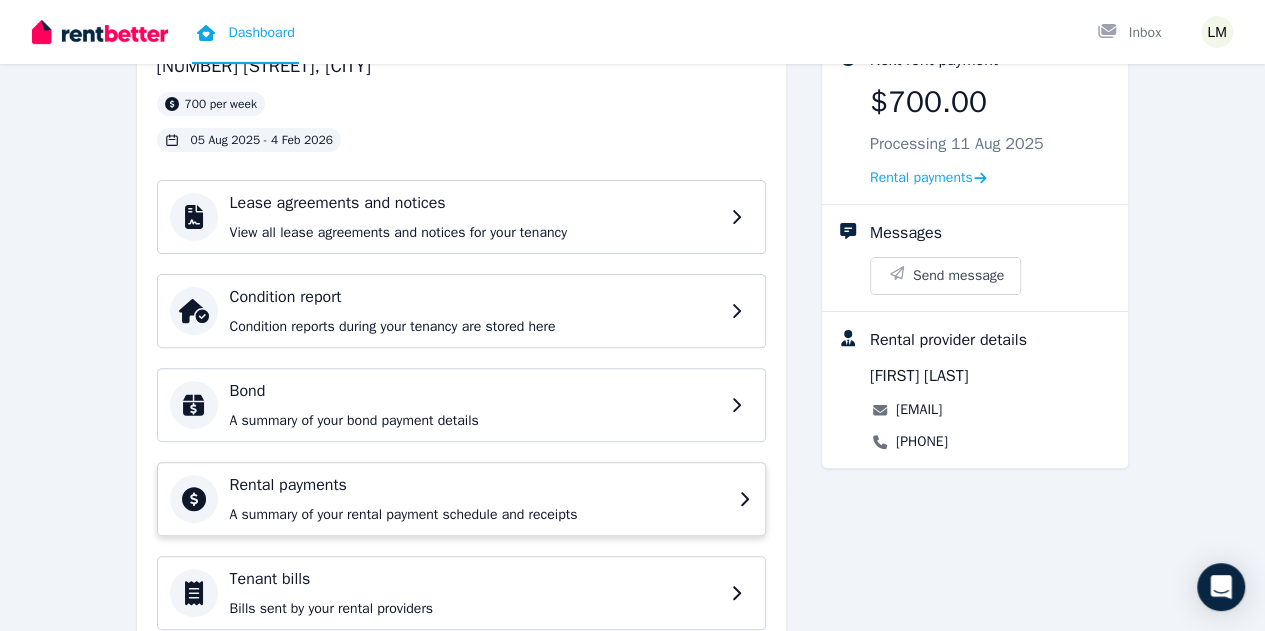 click on "Rental payments" at bounding box center [478, 485] 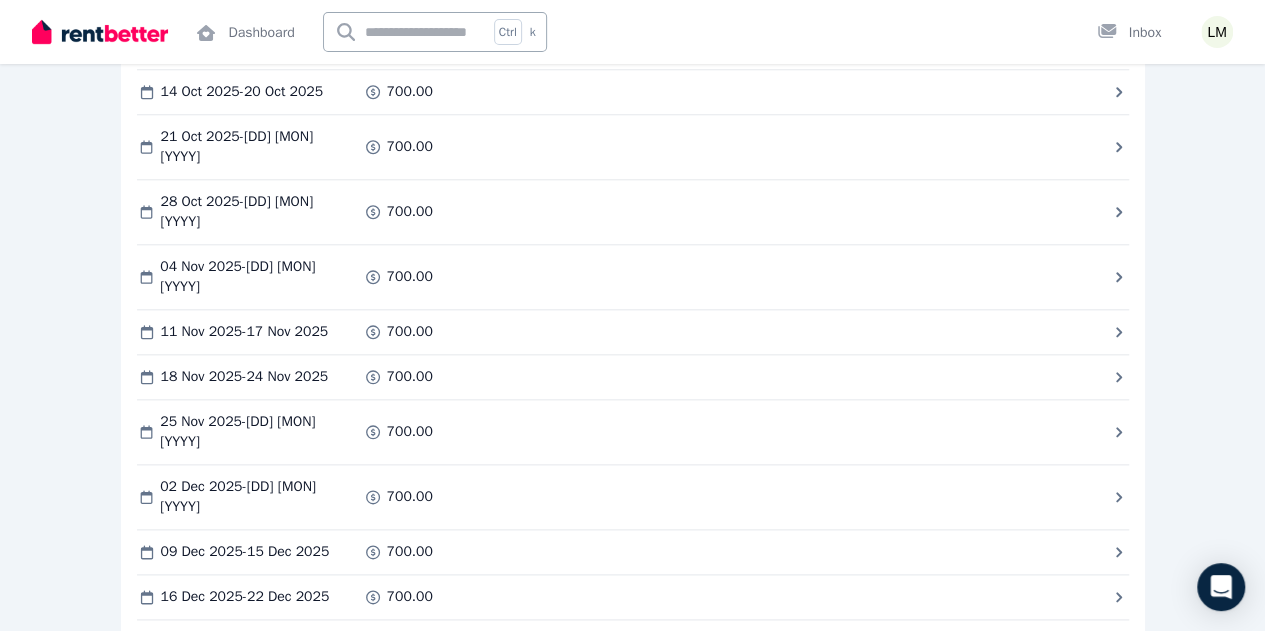 scroll, scrollTop: 1206, scrollLeft: 0, axis: vertical 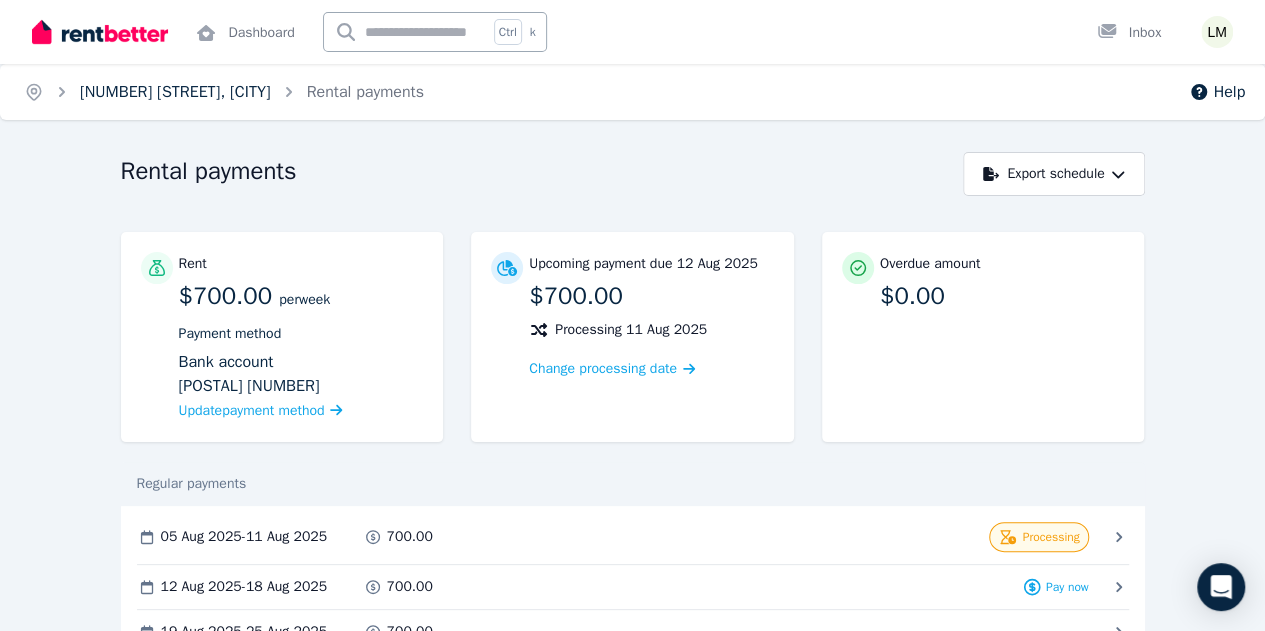 click on "[NUMBER] [STREET], [CITY]" at bounding box center (175, 92) 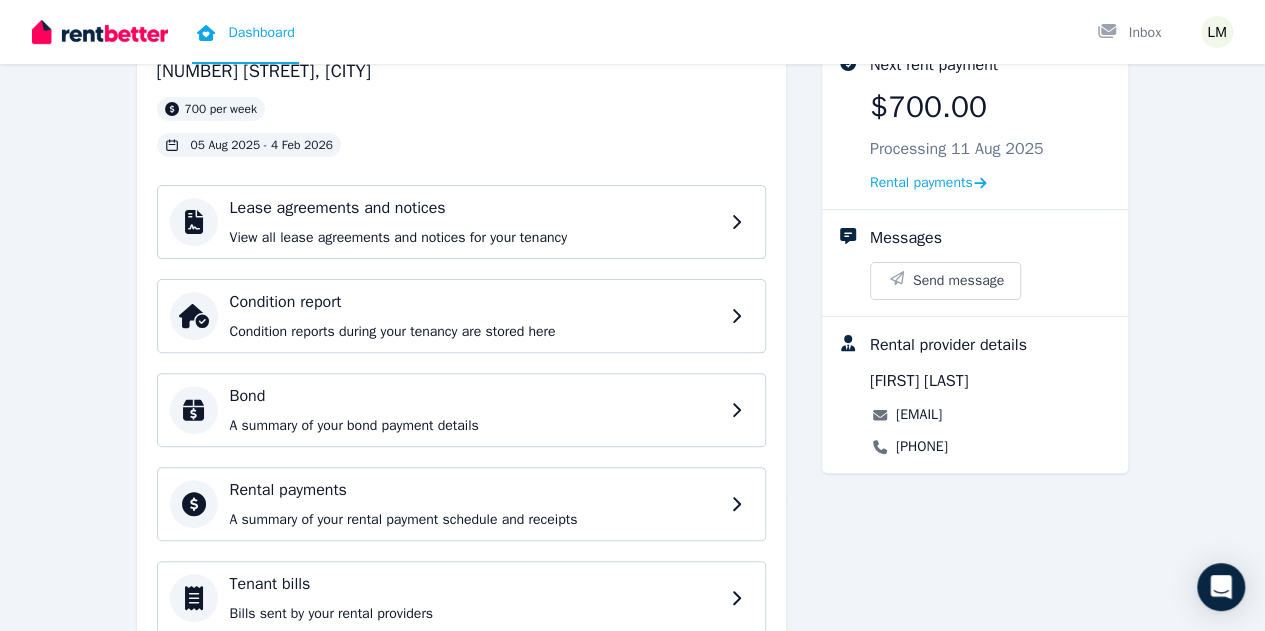 scroll, scrollTop: 140, scrollLeft: 0, axis: vertical 